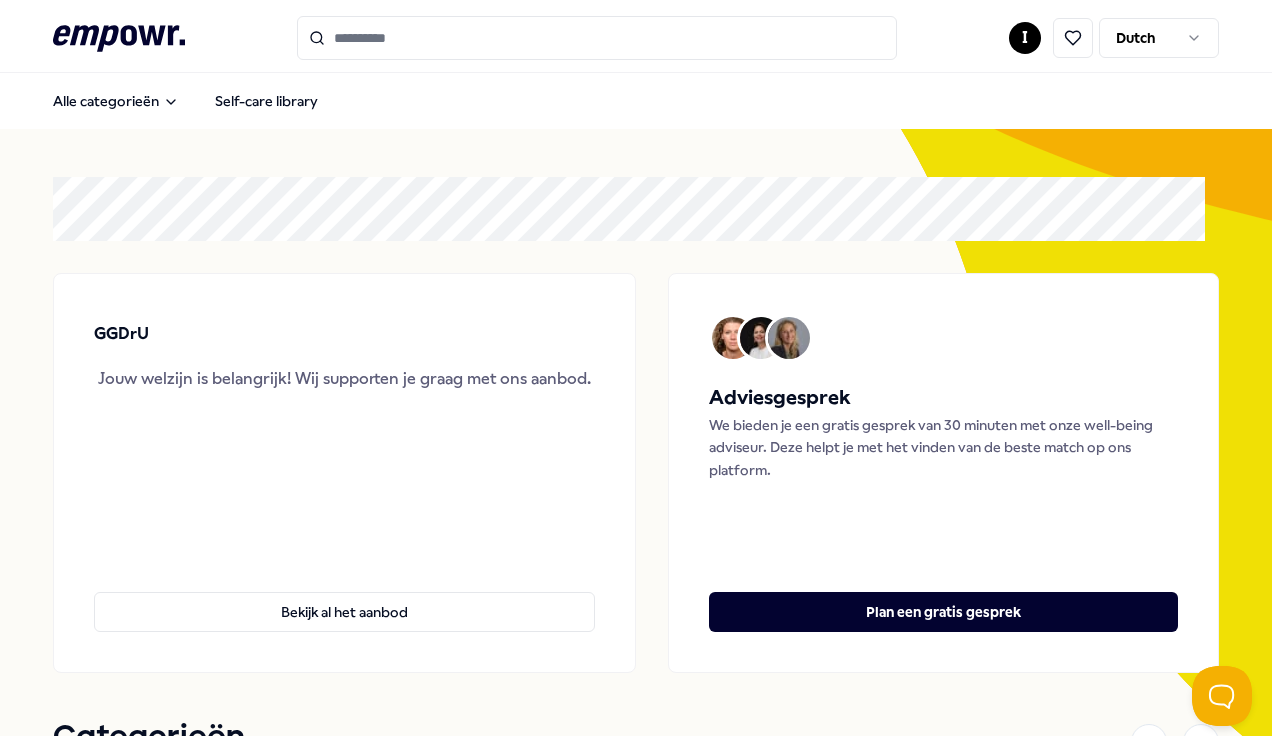 scroll, scrollTop: 0, scrollLeft: 0, axis: both 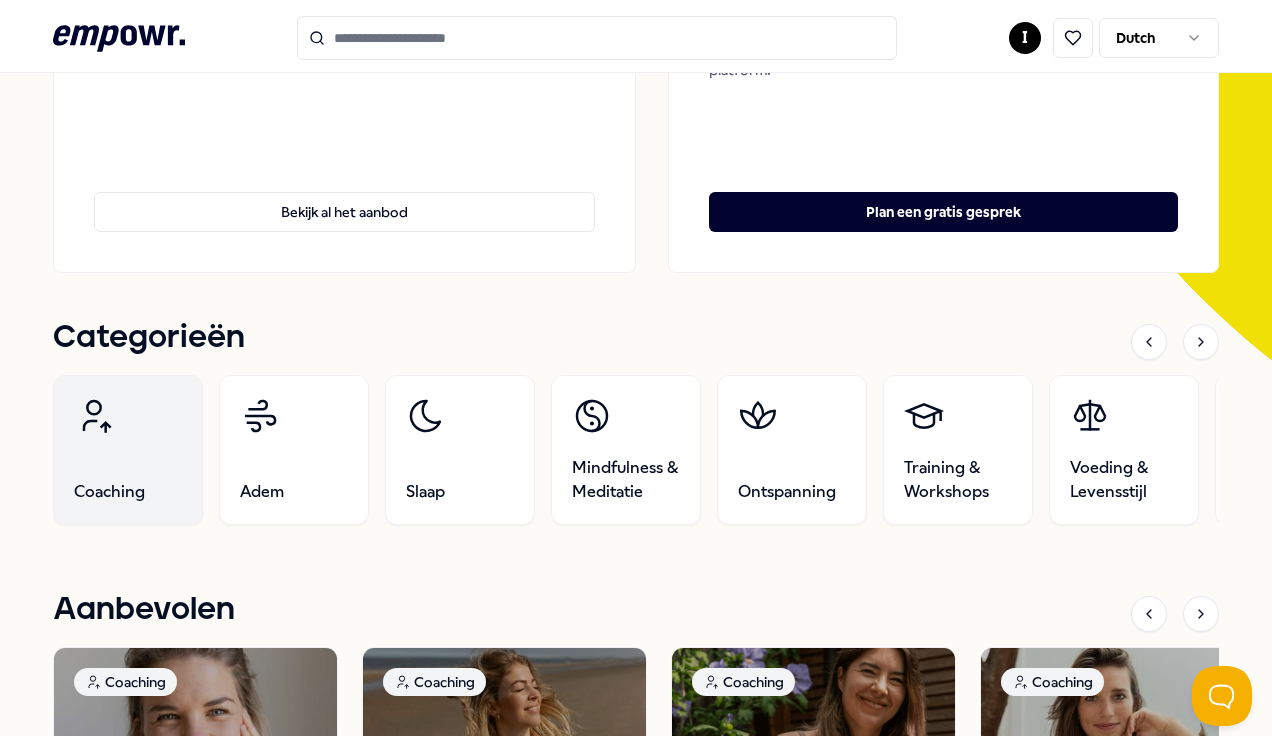 click 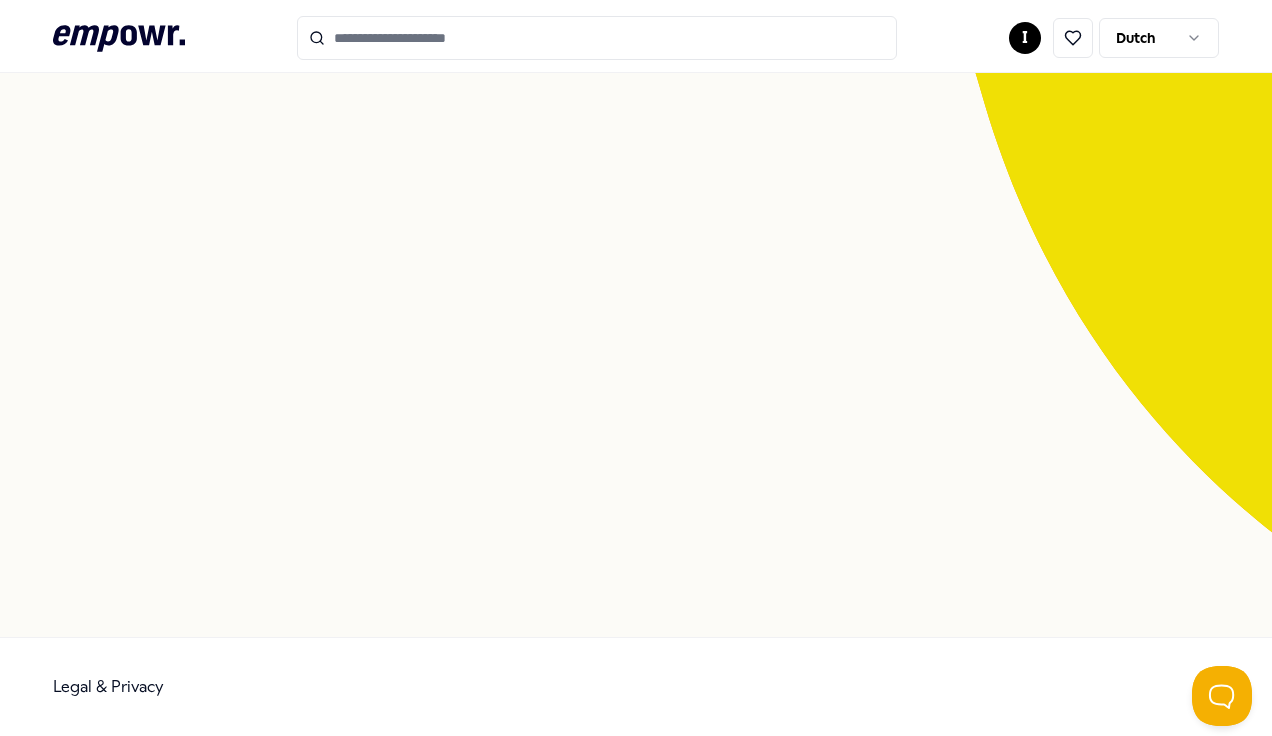scroll, scrollTop: 129, scrollLeft: 0, axis: vertical 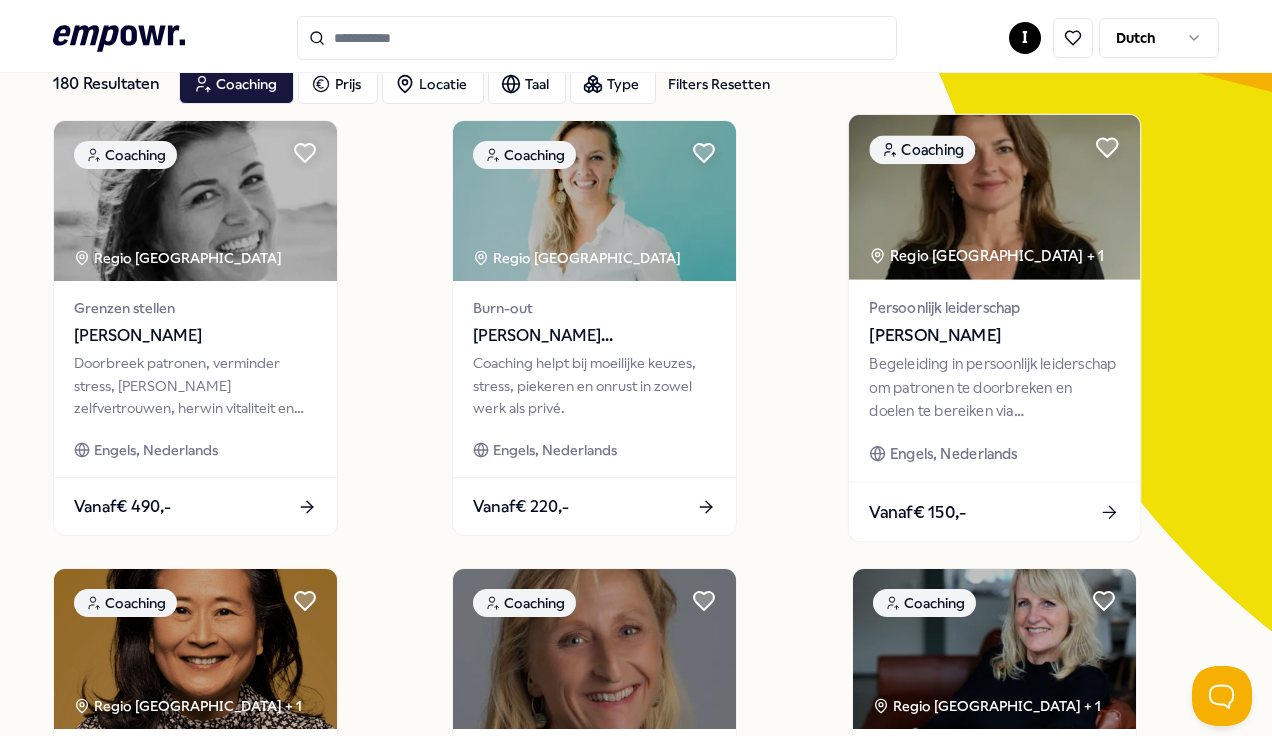 click on "Regio  [GEOGRAPHIC_DATA]    + 1" at bounding box center [986, 255] 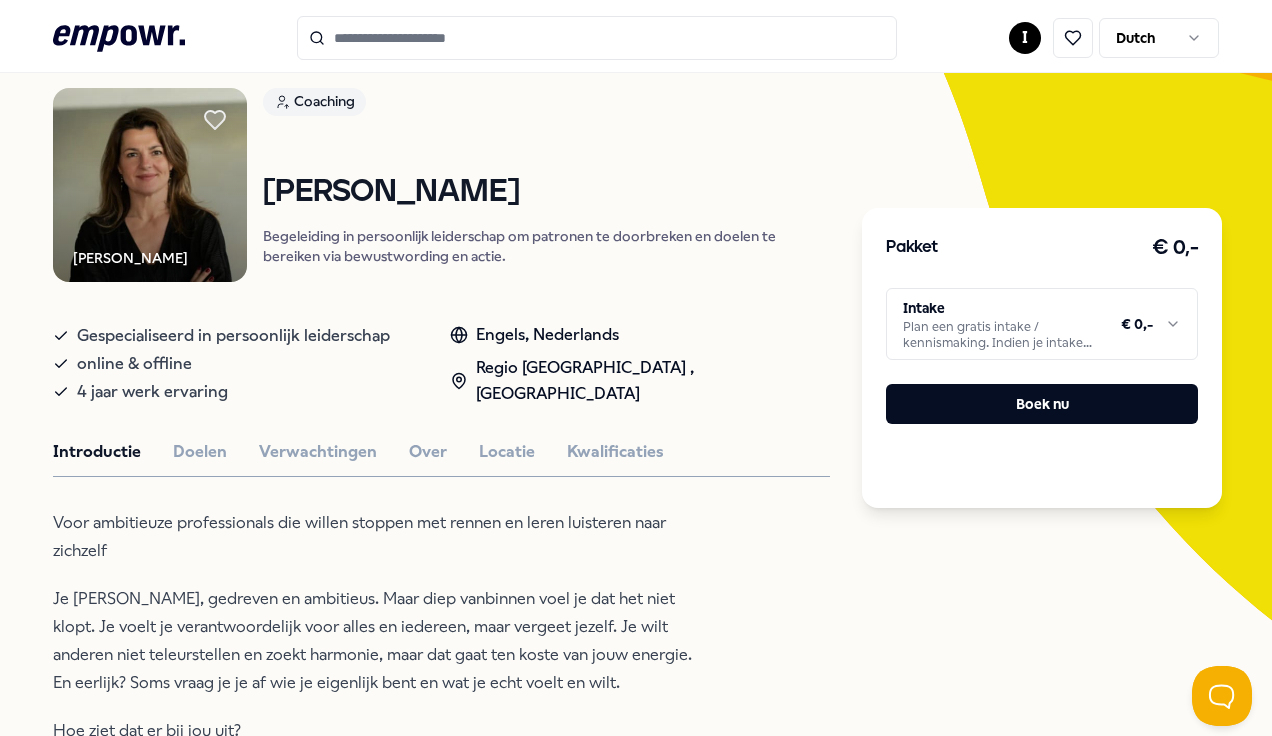 scroll, scrollTop: 0, scrollLeft: 0, axis: both 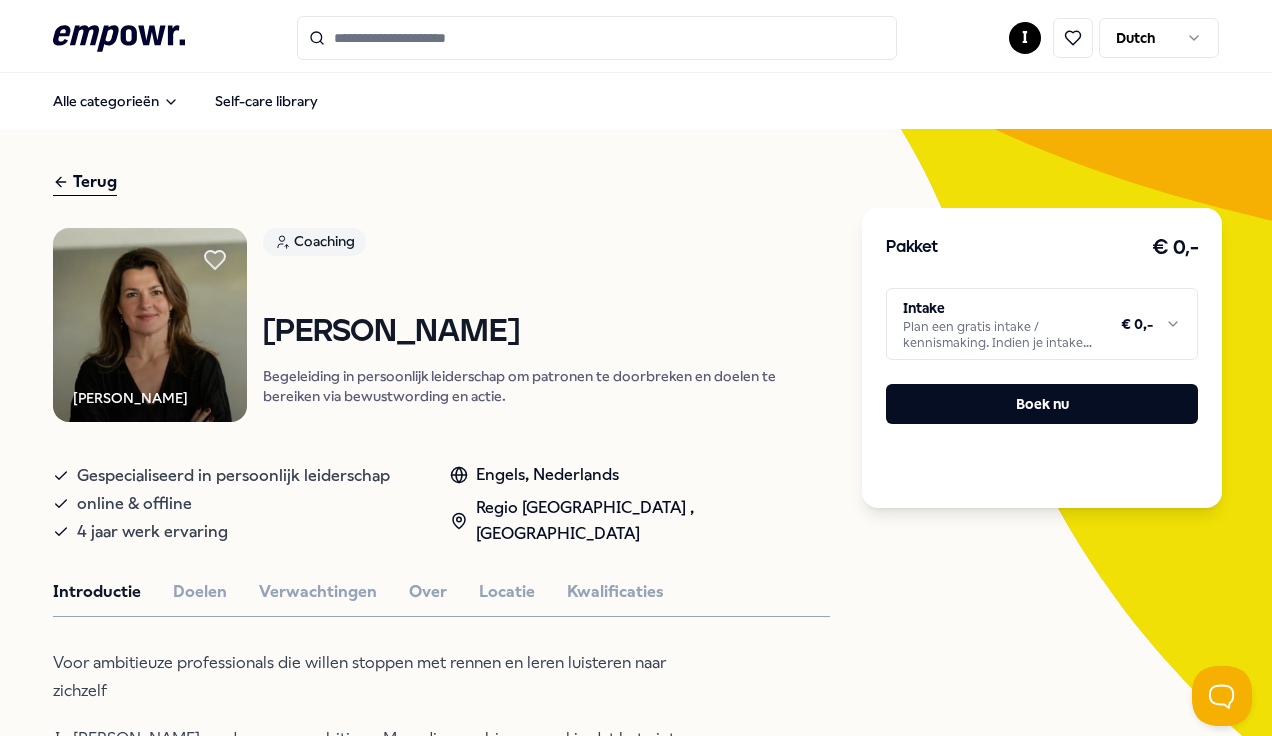 click on ".empowr-logo_svg__cls-1{fill:#03032f} I Dutch Alle categorieën   Self-care library Terug [PERSON_NAME] Coaching [PERSON_NAME] Begeleiding in persoonlijk leiderschap om patronen te doorbreken en doelen te bereiken via bewustwording en actie. Gespecialiseerd in persoonlijk leiderschap online & offline 4 jaar werk ervaring Engels, [GEOGRAPHIC_DATA] , [GEOGRAPHIC_DATA]  Introductie Doelen Verwachtingen Over Locatie Kwalificaties Voor ambitieuze professionals die willen stoppen met rennen en leren luisteren naar zichzelf Je bent jong, gedreven en ambitieus. Maar diep vanbinnen voel je dat het niet klopt. Je voelt je verantwoordelijk voor alles en iedereen, maar vergeet jezelf. Je wilt anderen niet teleurstellen en zoekt harmonie, maar dat gaat ten koste van jouw energie. En eerlijk? Soms vraag je je af wie je eigenlijk bent en wat je echt voelt en wilt. [PERSON_NAME] ziet dat er bij jou uit? Over je grenzen heen gaan: je voelt ze, maar laat ze telkens overschrijden. Aanbevolen Coaching Regio  [GEOGRAPHIC_DATA]    + 1 Vanaf" at bounding box center (636, 368) 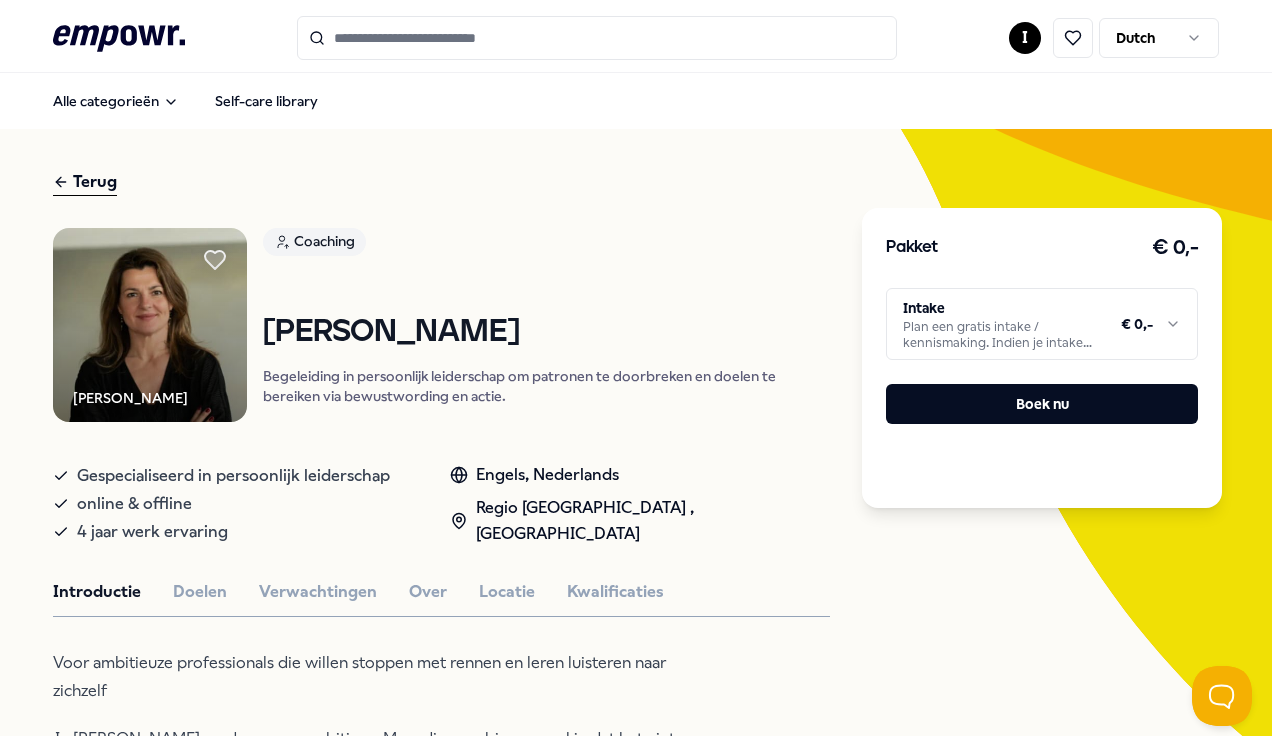click on ".empowr-logo_svg__cls-1{fill:#03032f} I Dutch Alle categorieën   Self-care library Terug [PERSON_NAME] Coaching [PERSON_NAME] Begeleiding in persoonlijk leiderschap om patronen te doorbreken en doelen te bereiken via bewustwording en actie. Gespecialiseerd in persoonlijk leiderschap online & offline 4 jaar werk ervaring Engels, [GEOGRAPHIC_DATA] , [GEOGRAPHIC_DATA]  Introductie Doelen Verwachtingen Over Locatie Kwalificaties Voor ambitieuze professionals die willen stoppen met rennen en leren luisteren naar zichzelf Je bent jong, gedreven en ambitieus. Maar diep vanbinnen voel je dat het niet klopt. Je voelt je verantwoordelijk voor alles en iedereen, maar vergeet jezelf. Je wilt anderen niet teleurstellen en zoekt harmonie, maar dat gaat ten koste van jouw energie. En eerlijk? Soms vraag je je af wie je eigenlijk bent en wat je echt voelt en wilt. [PERSON_NAME] ziet dat er bij jou uit? Over je grenzen heen gaan: je voelt ze, maar laat ze telkens overschrijden. Aanbevolen Coaching Regio  [GEOGRAPHIC_DATA]    + 1 Vanaf" at bounding box center (636, 368) 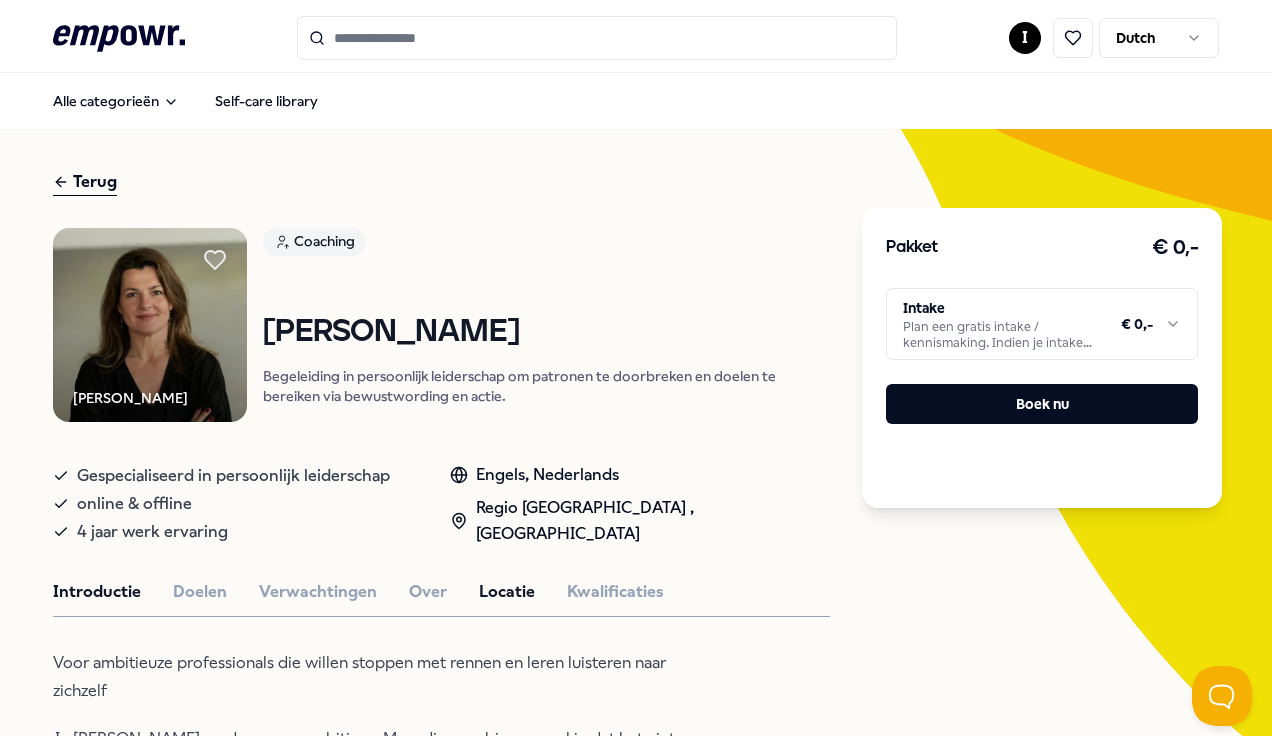 click on "Locatie" at bounding box center (507, 592) 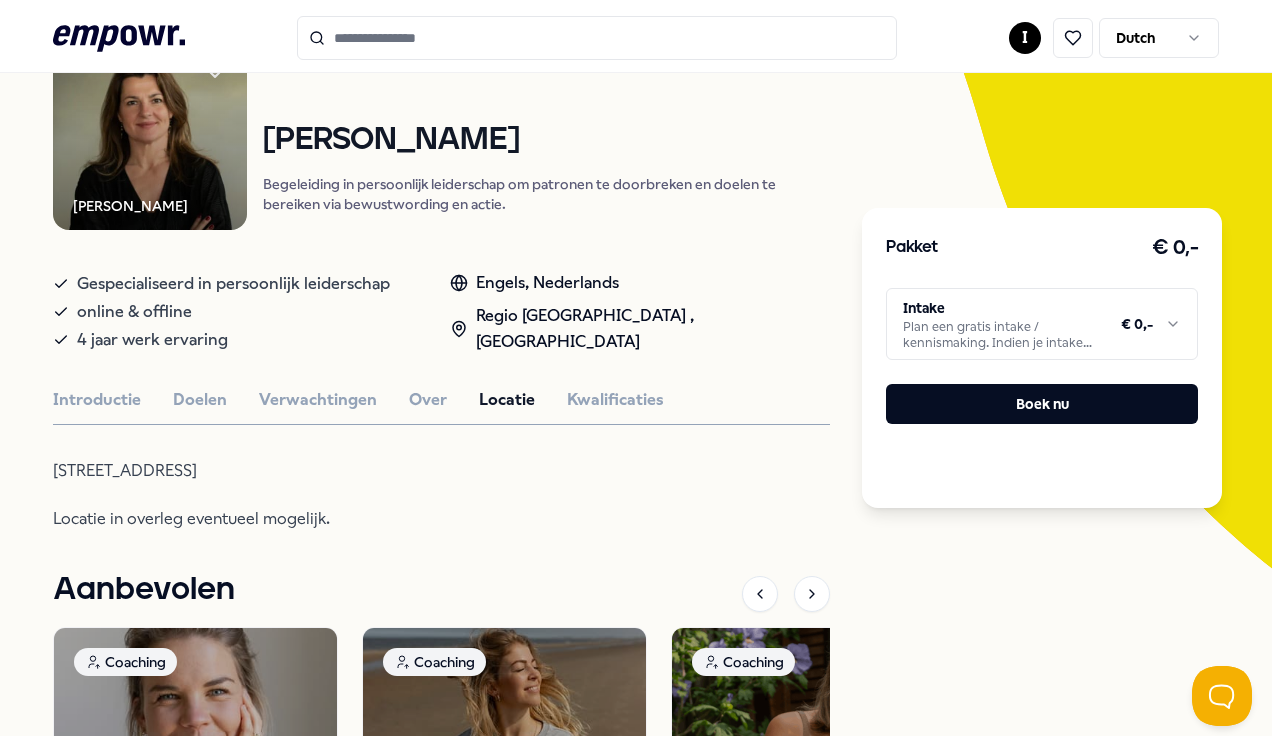 scroll, scrollTop: 200, scrollLeft: 0, axis: vertical 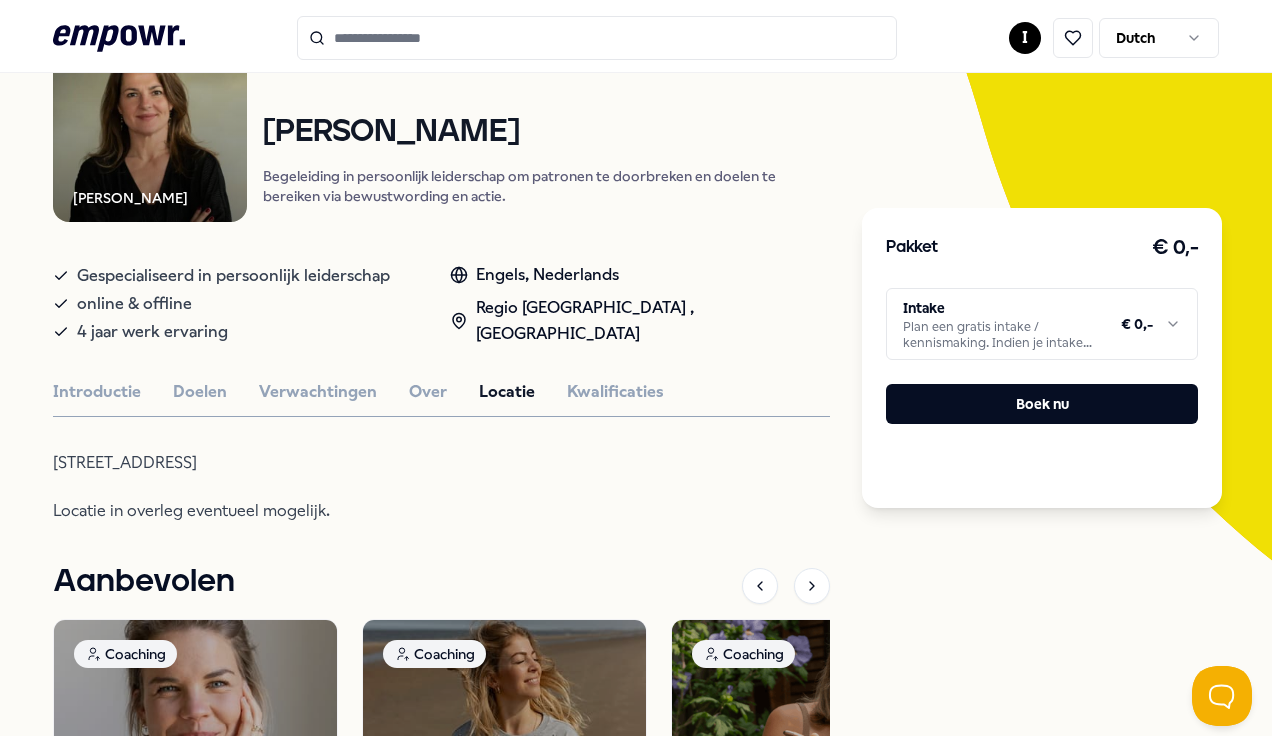 drag, startPoint x: 46, startPoint y: 459, endPoint x: 184, endPoint y: 454, distance: 138.09055 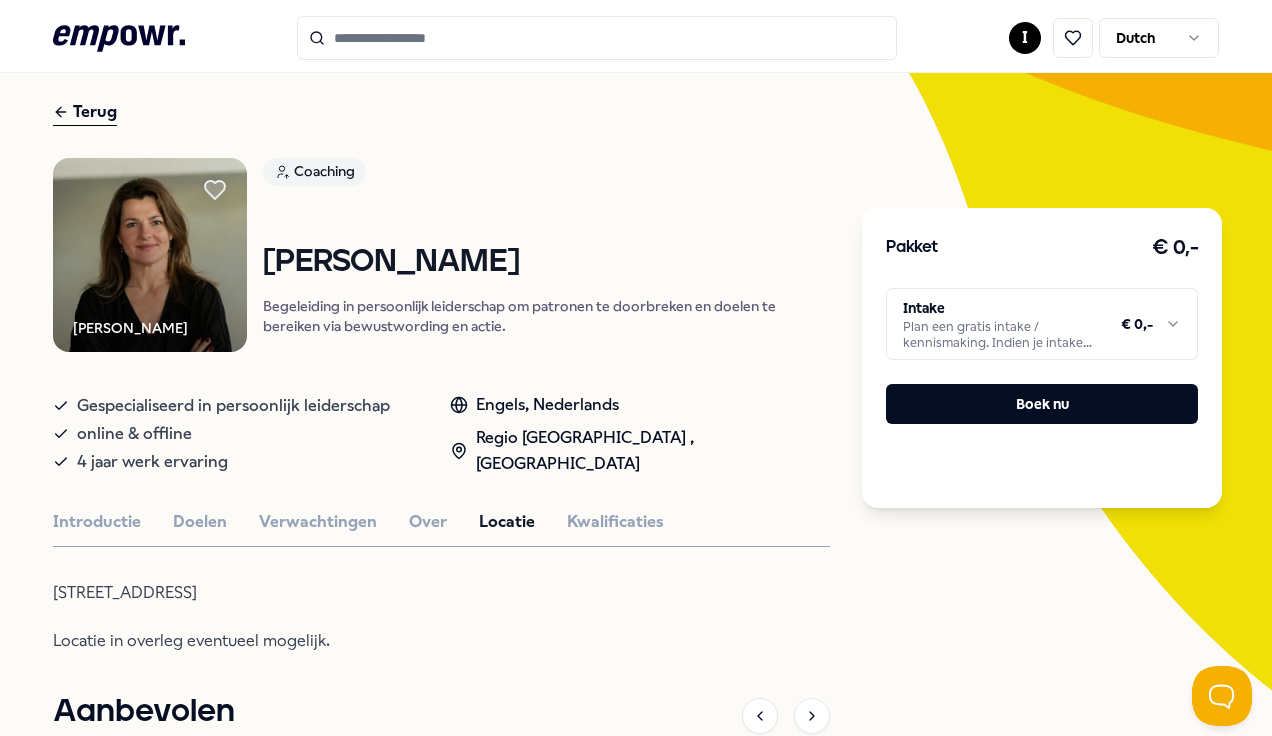 scroll, scrollTop: 0, scrollLeft: 0, axis: both 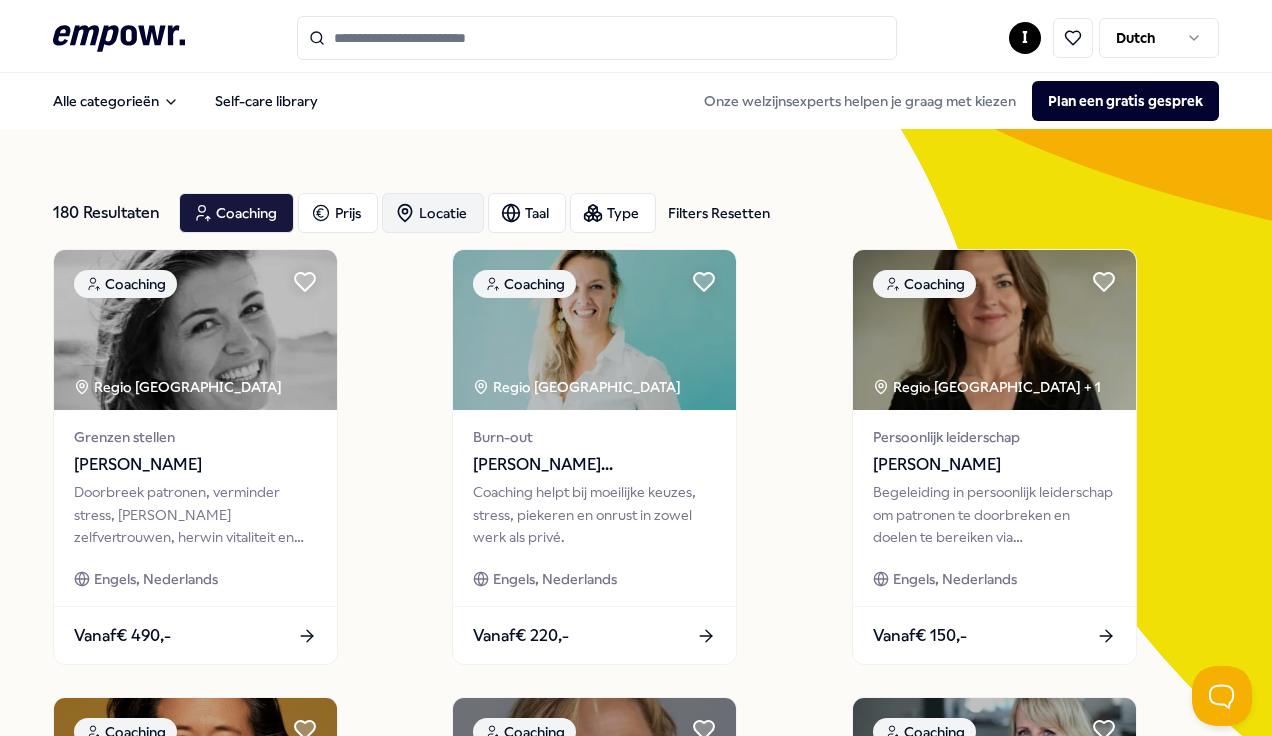 click on "Locatie" at bounding box center (433, 213) 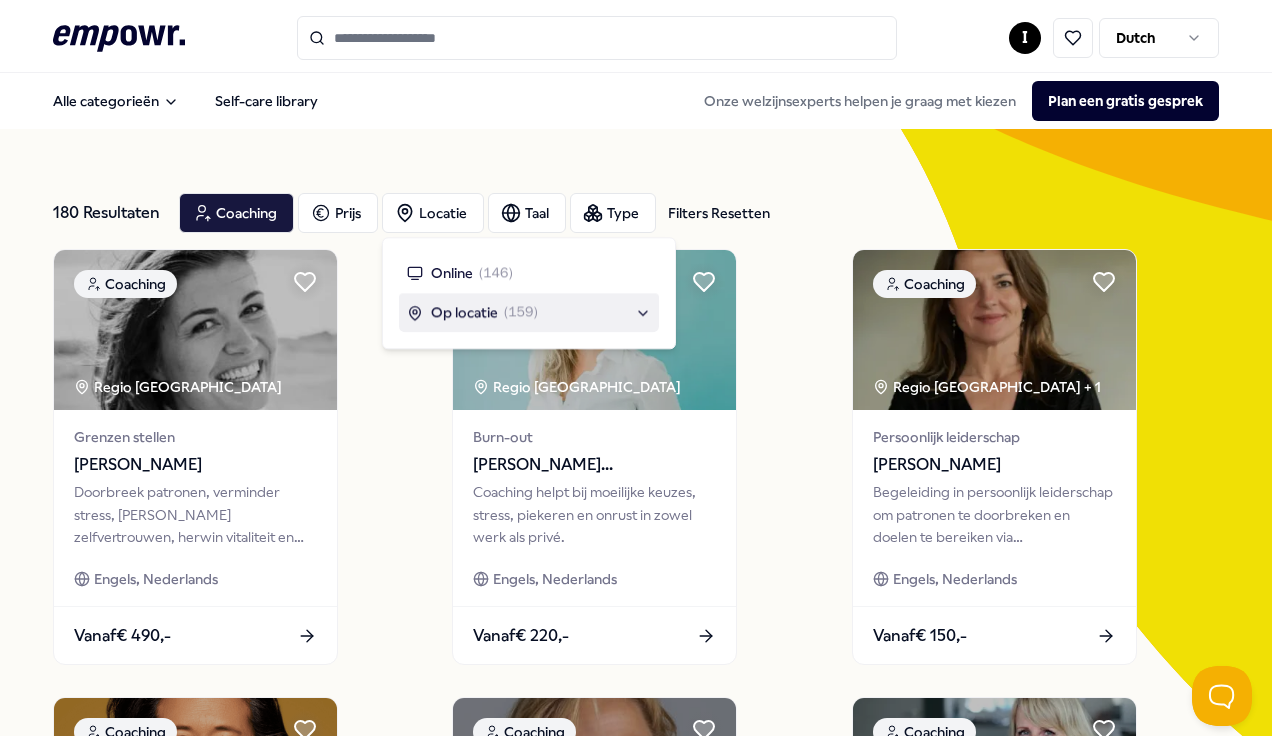 click on "Op locatie" at bounding box center [464, 313] 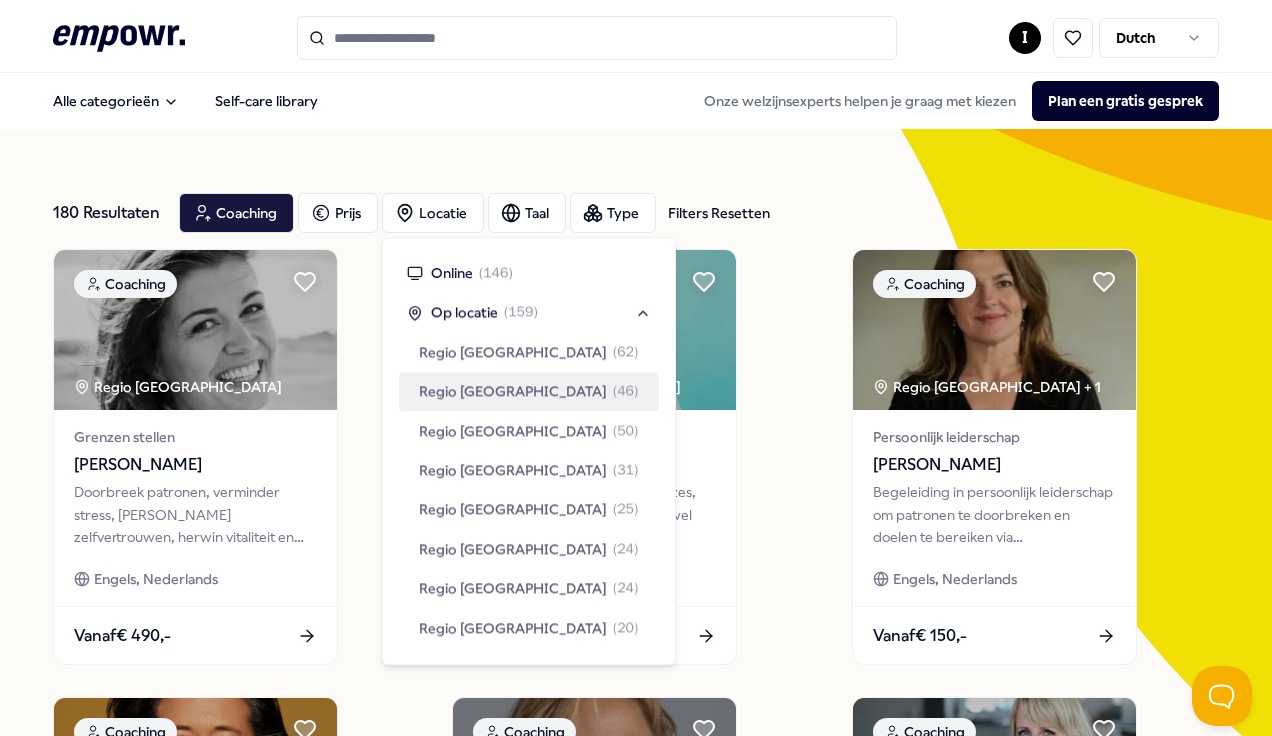 click on "Regio [GEOGRAPHIC_DATA]" at bounding box center (513, 392) 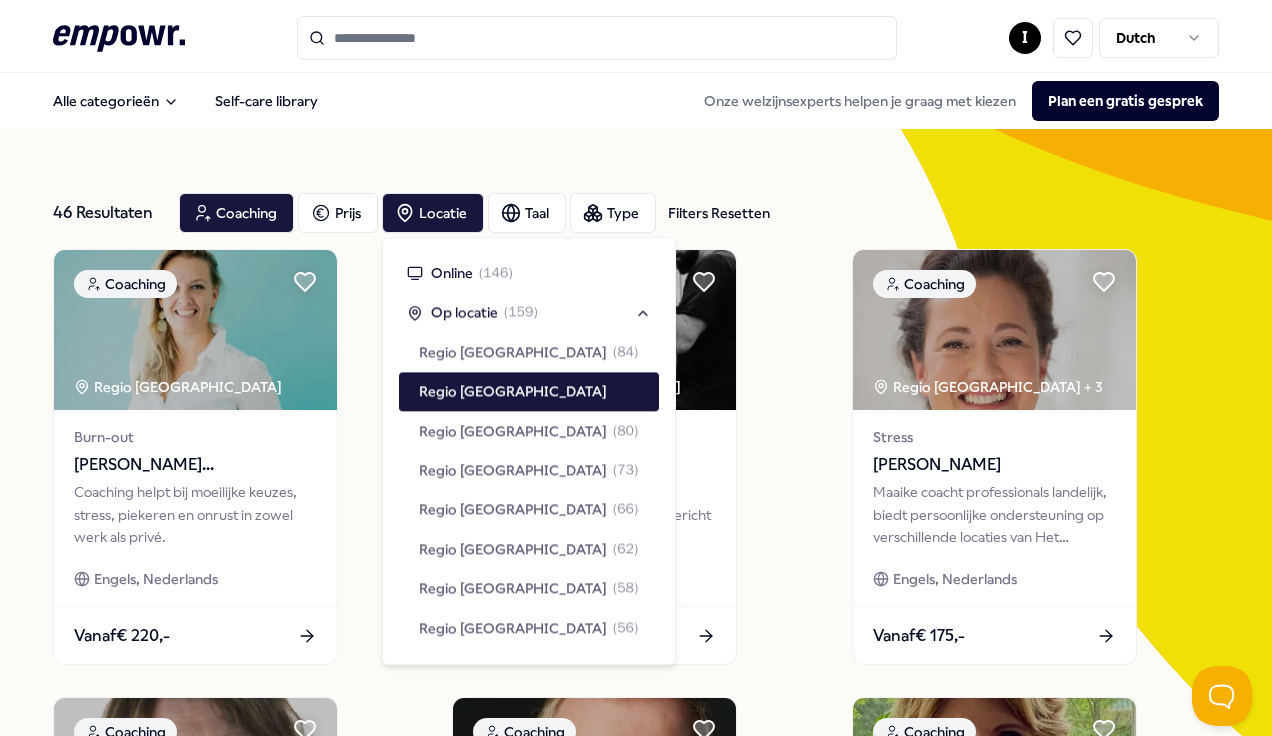 click on "46 Resultaten Filters Resetten Coaching Prijs Locatie Taal Type Filters Resetten Coaching Regio [GEOGRAPHIC_DATA]    Burn-out  [PERSON_NAME] Coaching helpt bij moeilijke keuzes, stress, piekeren en onrust in zowel werk
als privé. Engels, Nederlands Vanaf  € 220,- Coaching Regio Utrecht    Bokscoaching [PERSON_NAME] Mijn methode is gebaseerd op jarenlange ervaring en passie, gericht op anderen
helpen door sport. Engels, Nederlands Vanaf  € 175,- Coaching Regio [GEOGRAPHIC_DATA]    + 3 Stress [PERSON_NAME] Maaike coacht professionals landelijk, biedt persoonlijke ondersteuning op
verschillende locaties van Het Coachhuis. Engels, Nederlands Vanaf  € 175,- Coaching Regio Utrecht    + 1 Zelfvertrouwen [PERSON_NAME] Leidinggeven met meer gemak, plezier en effectiviteit door stevig in je schoenen
te staan. Engels, Nederlands Vanaf  € 175,- Coaching Regio Utrecht    + 3 Persoonlijk leiderschap [PERSON_NAME] Coaching praktijk voor mannen, biedt begeleiding bij zelfacceptatie en
persoonlijke groei. Vanaf    + 1" at bounding box center [636, 1133] 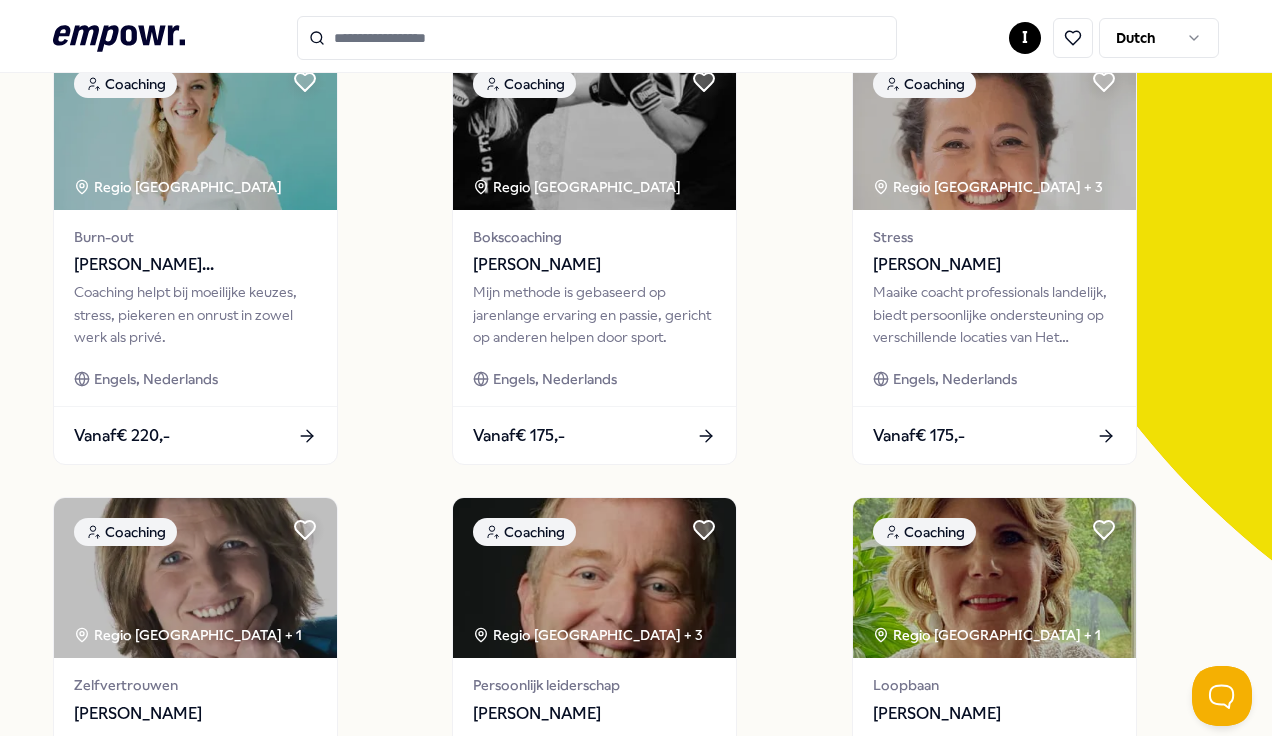scroll, scrollTop: 0, scrollLeft: 0, axis: both 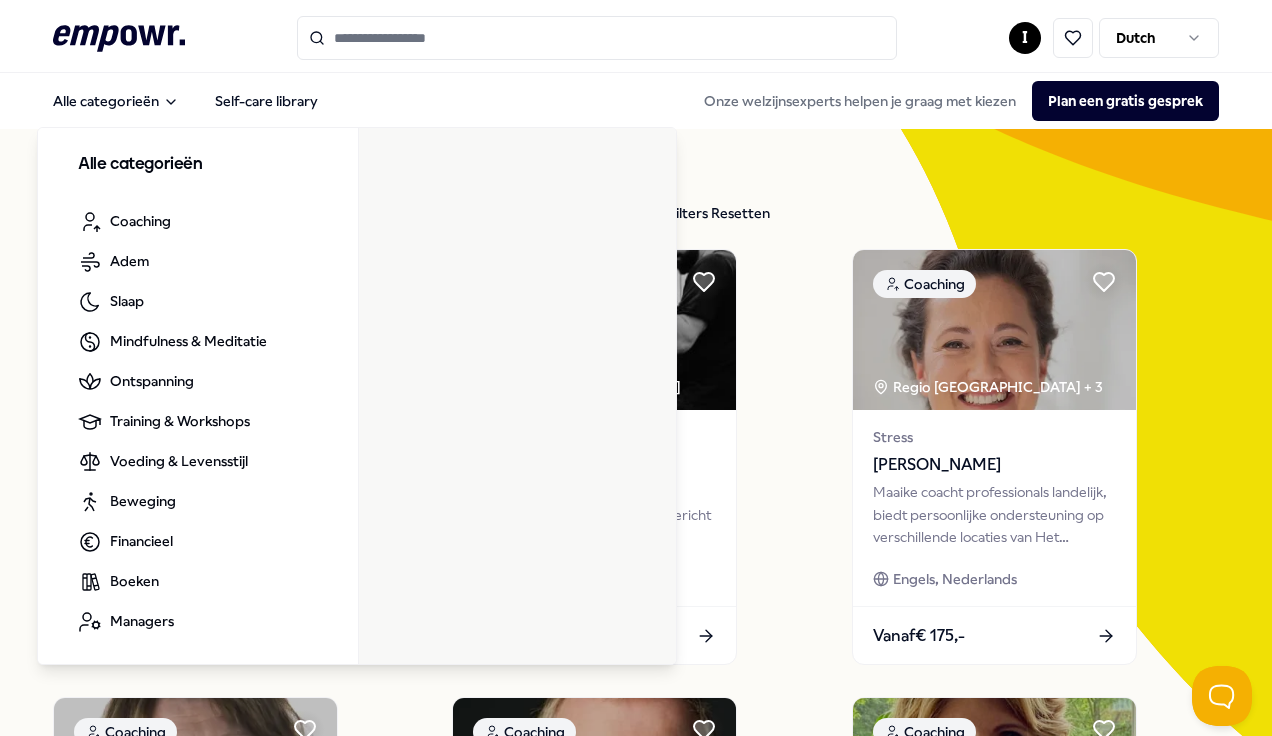 click on ".empowr-logo_svg__cls-1{fill:#03032f}" 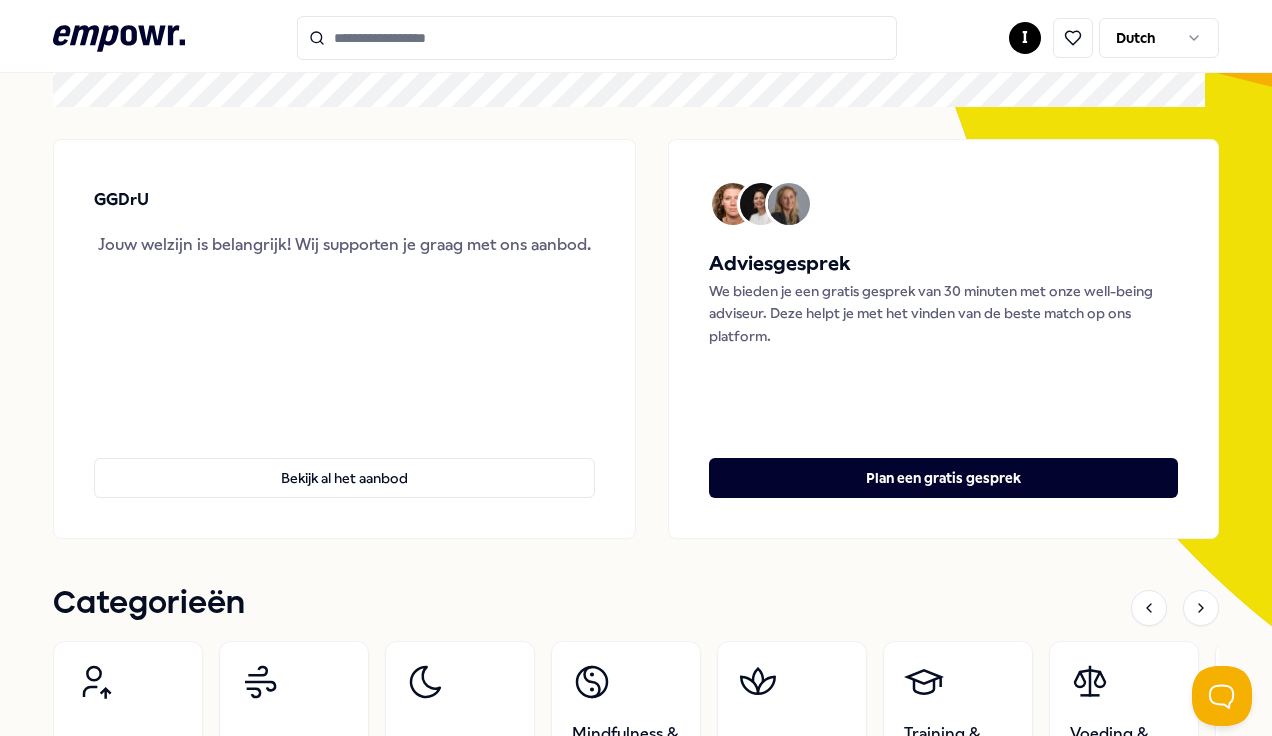 scroll, scrollTop: 0, scrollLeft: 0, axis: both 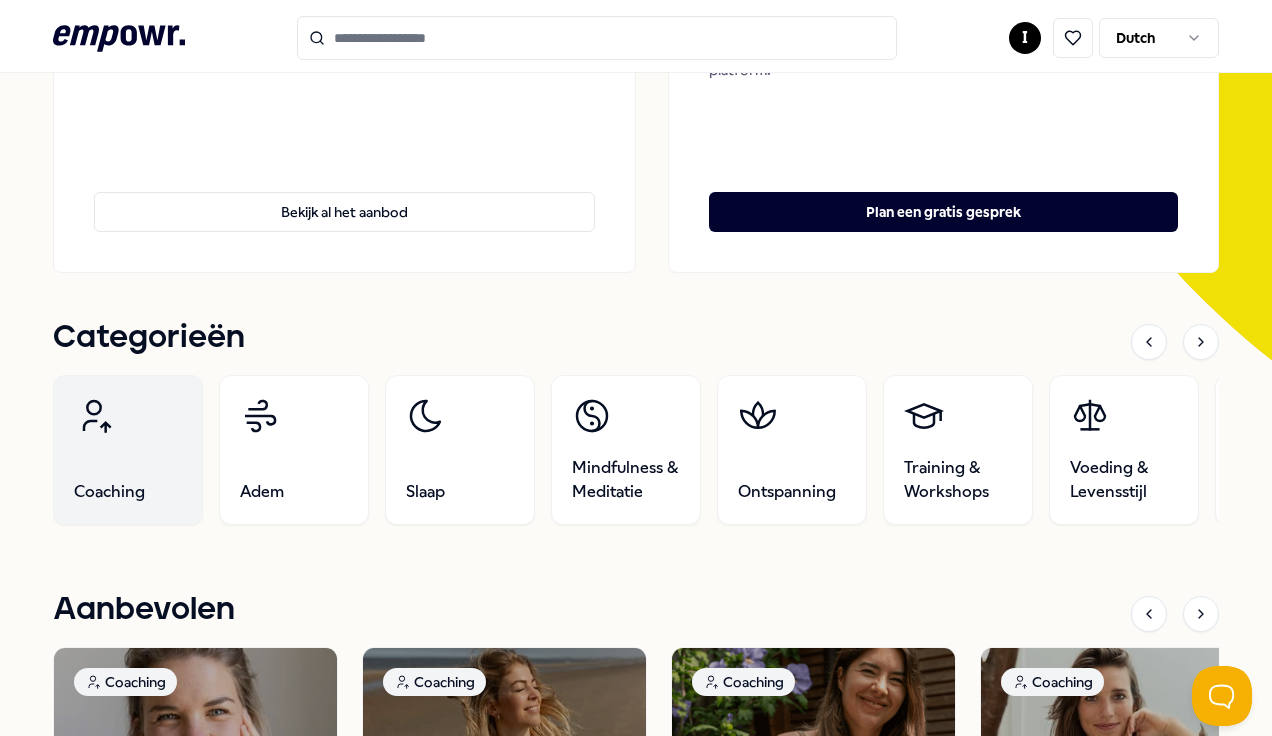 click on "Coaching" at bounding box center [128, 450] 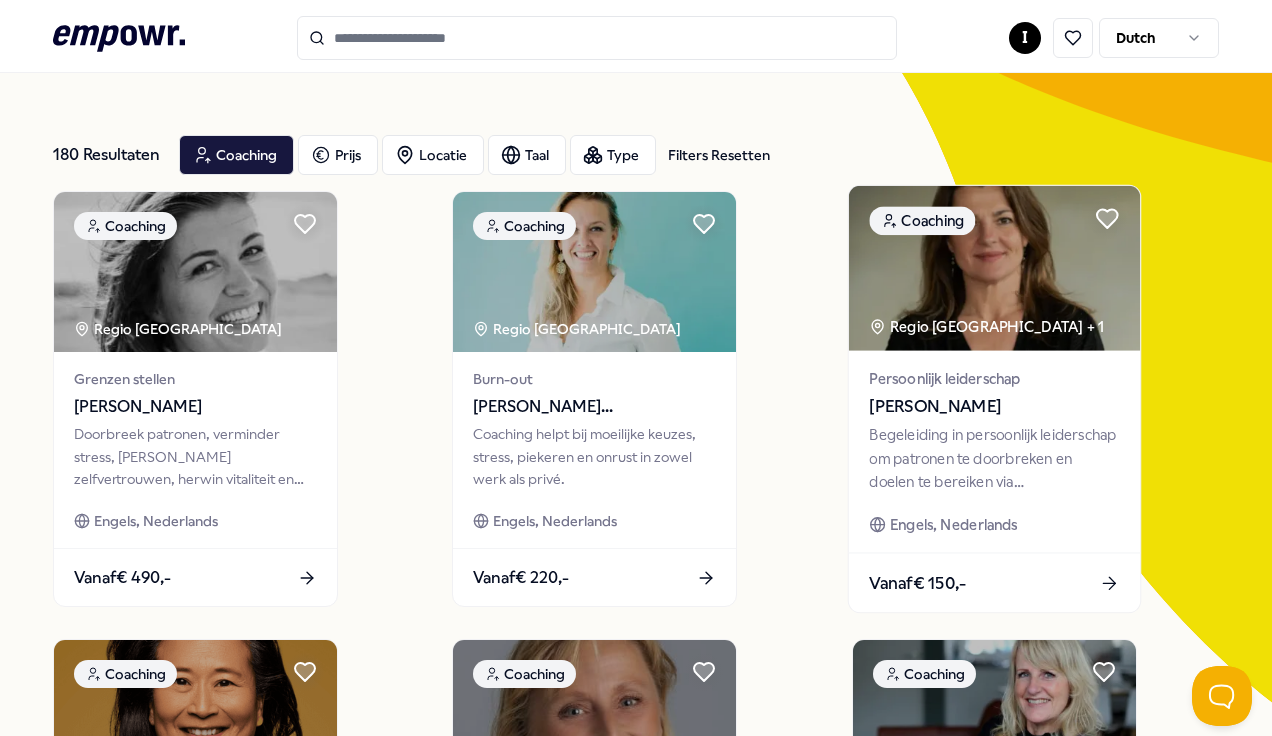 scroll, scrollTop: 29, scrollLeft: 0, axis: vertical 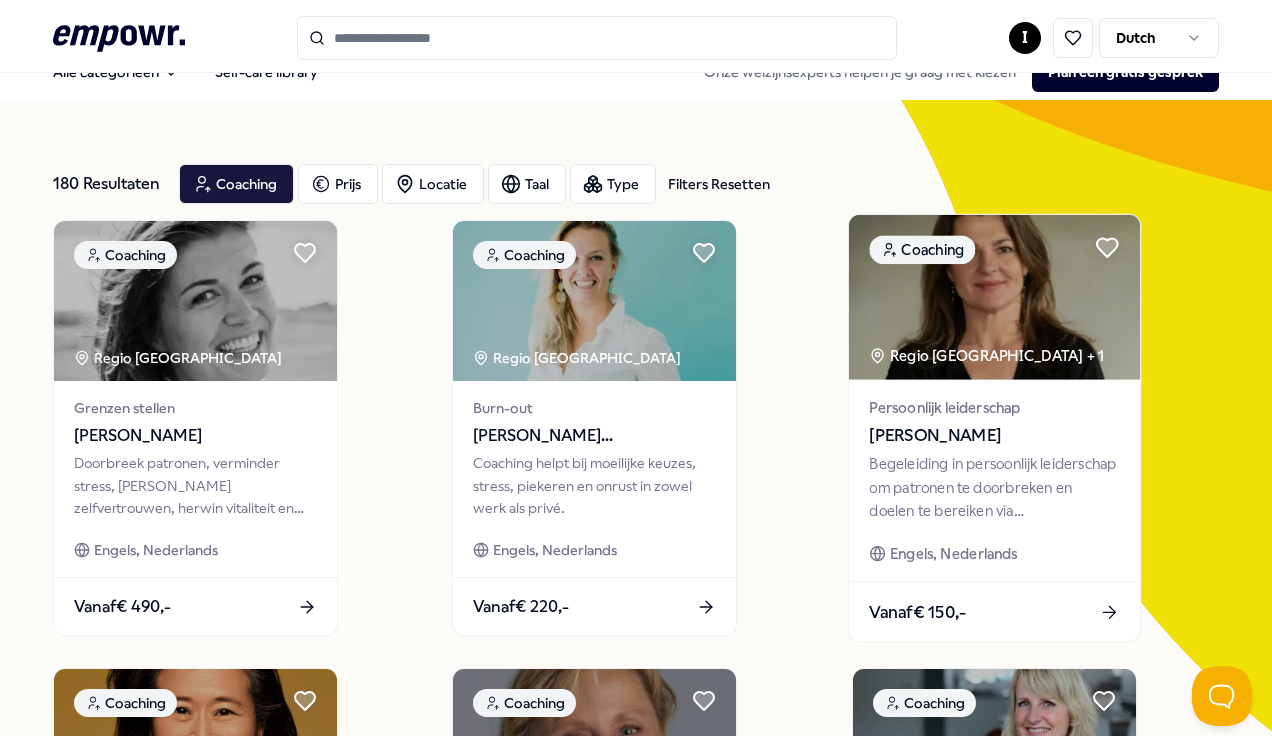 click at bounding box center (993, 297) 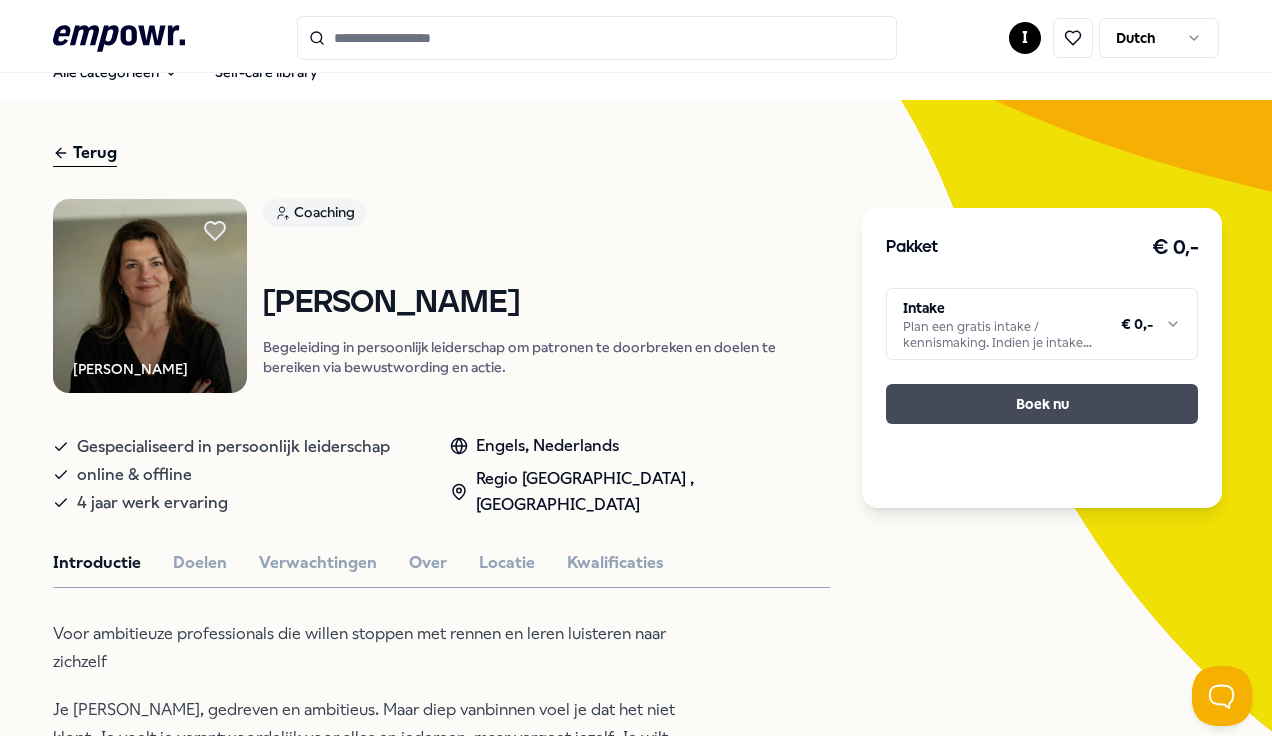click on "Boek nu" at bounding box center [1042, 404] 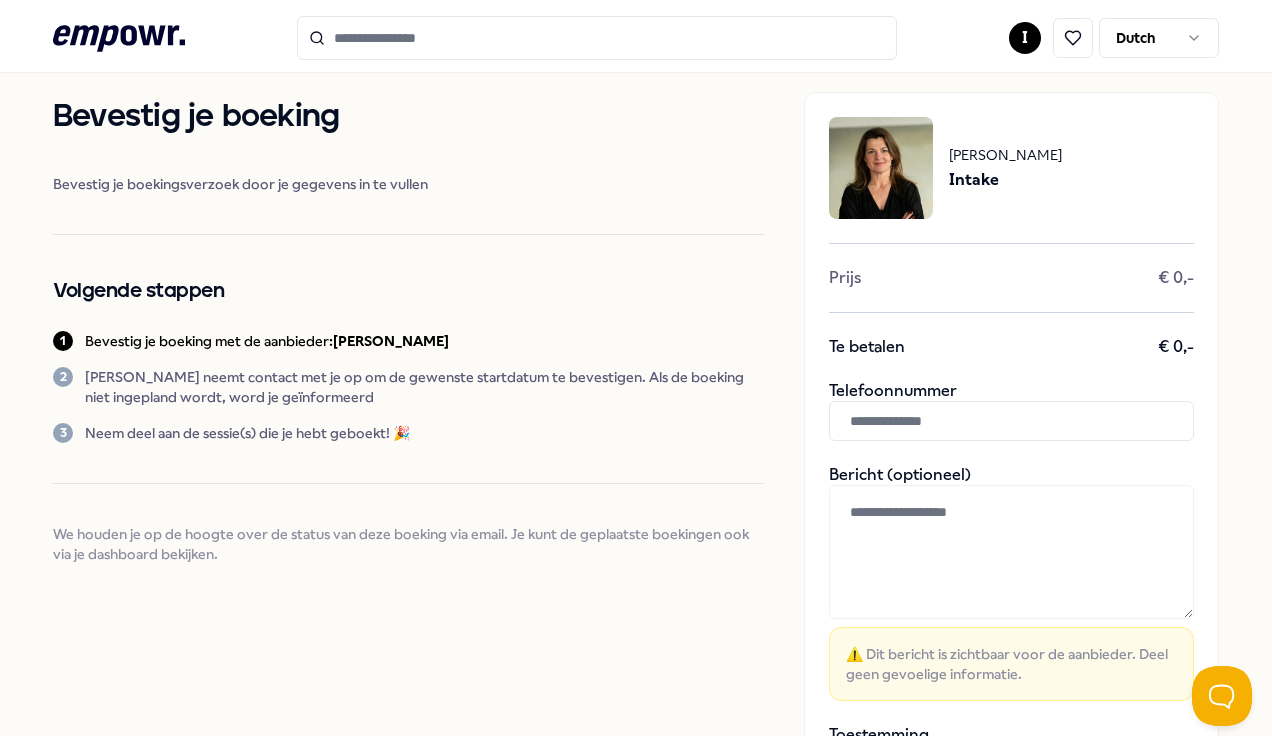 click at bounding box center (1011, 421) 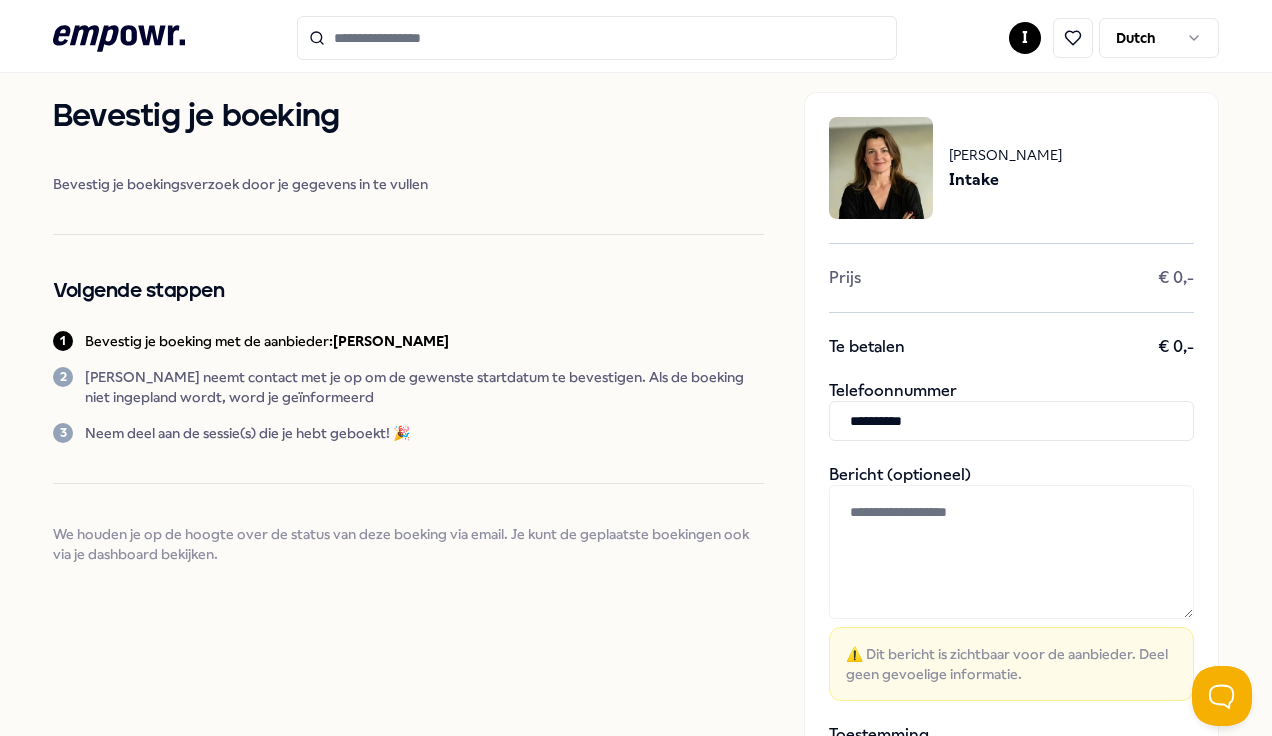 scroll, scrollTop: 129, scrollLeft: 0, axis: vertical 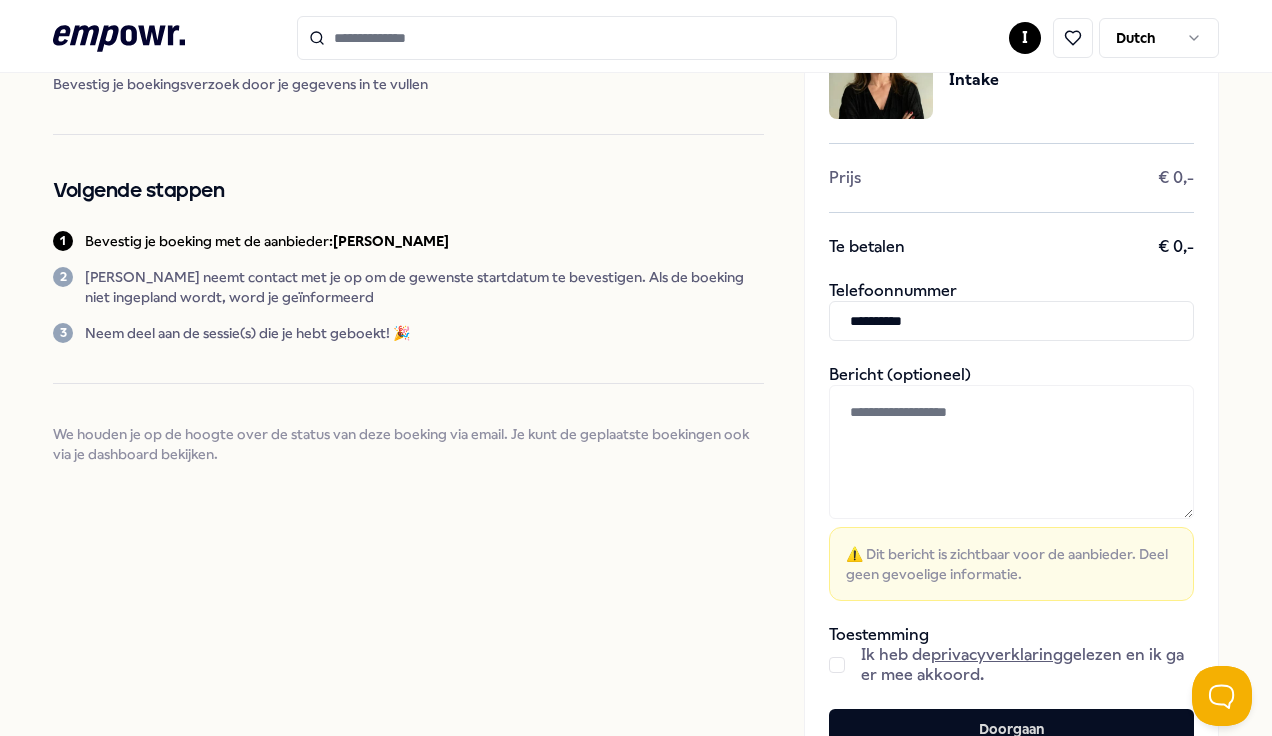 type on "**********" 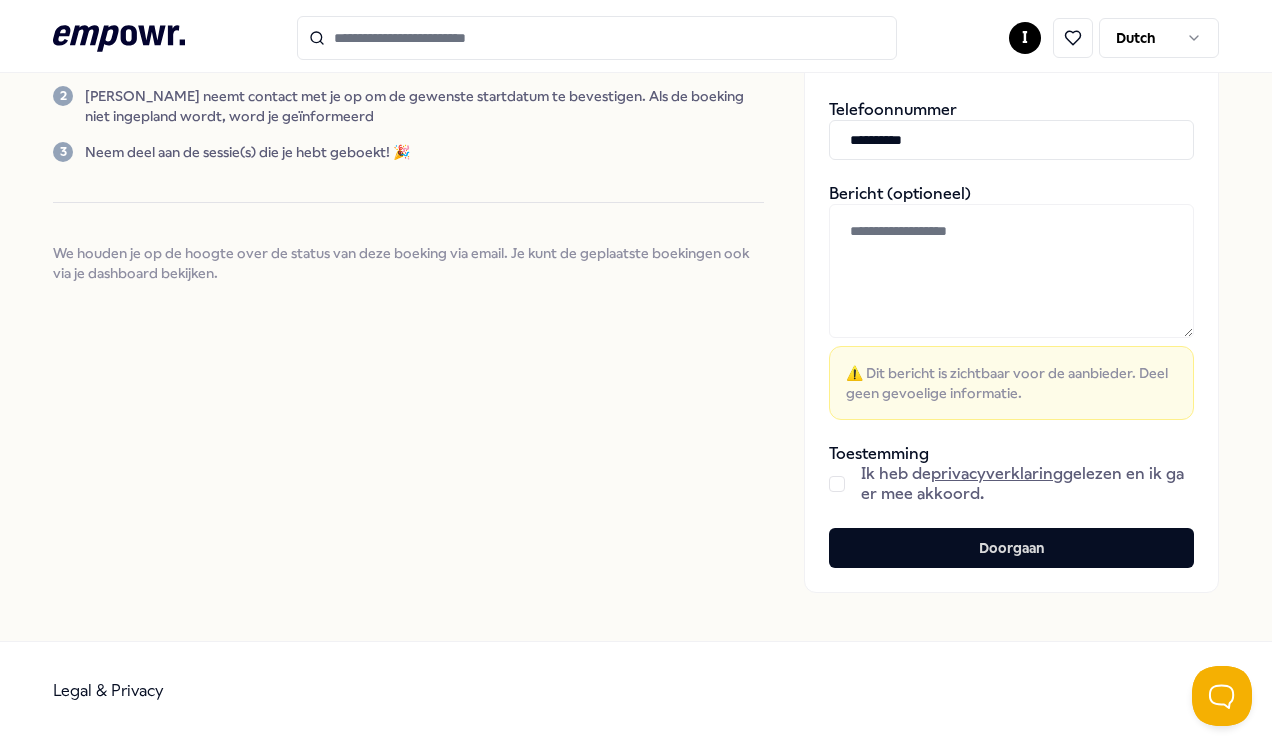 scroll, scrollTop: 311, scrollLeft: 0, axis: vertical 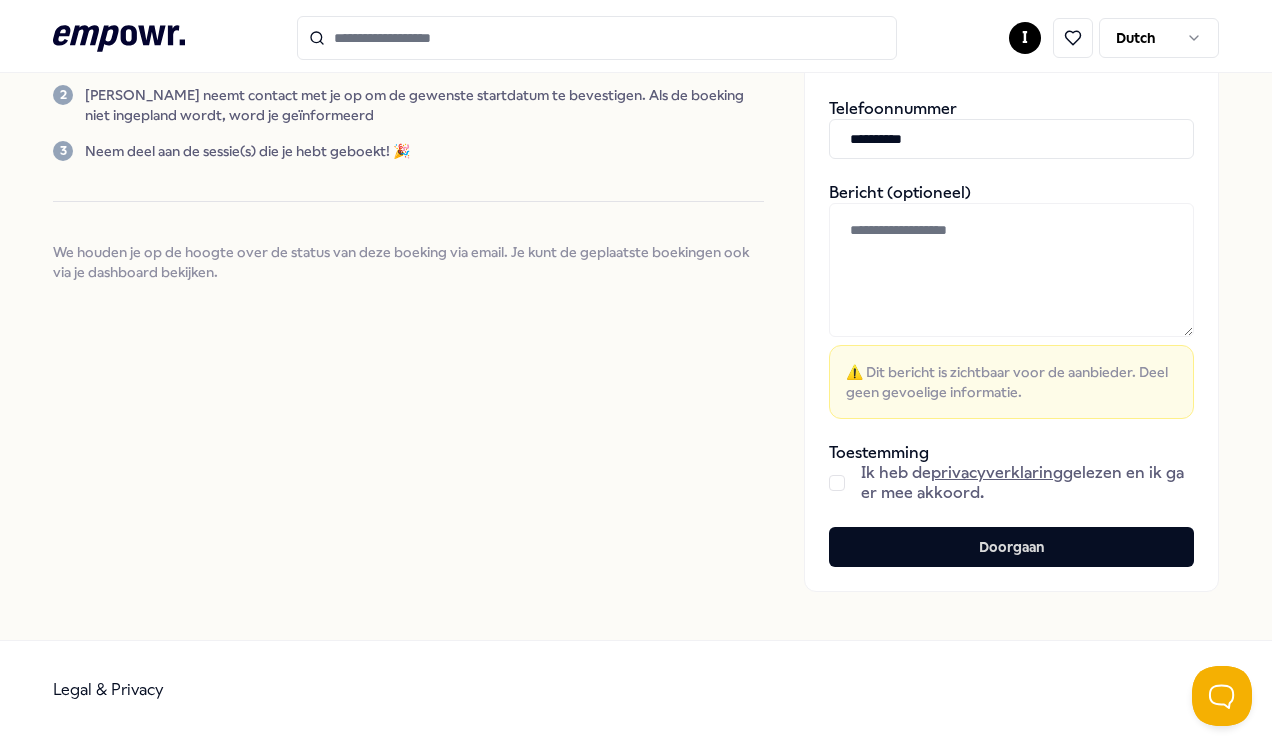 click at bounding box center (837, 483) 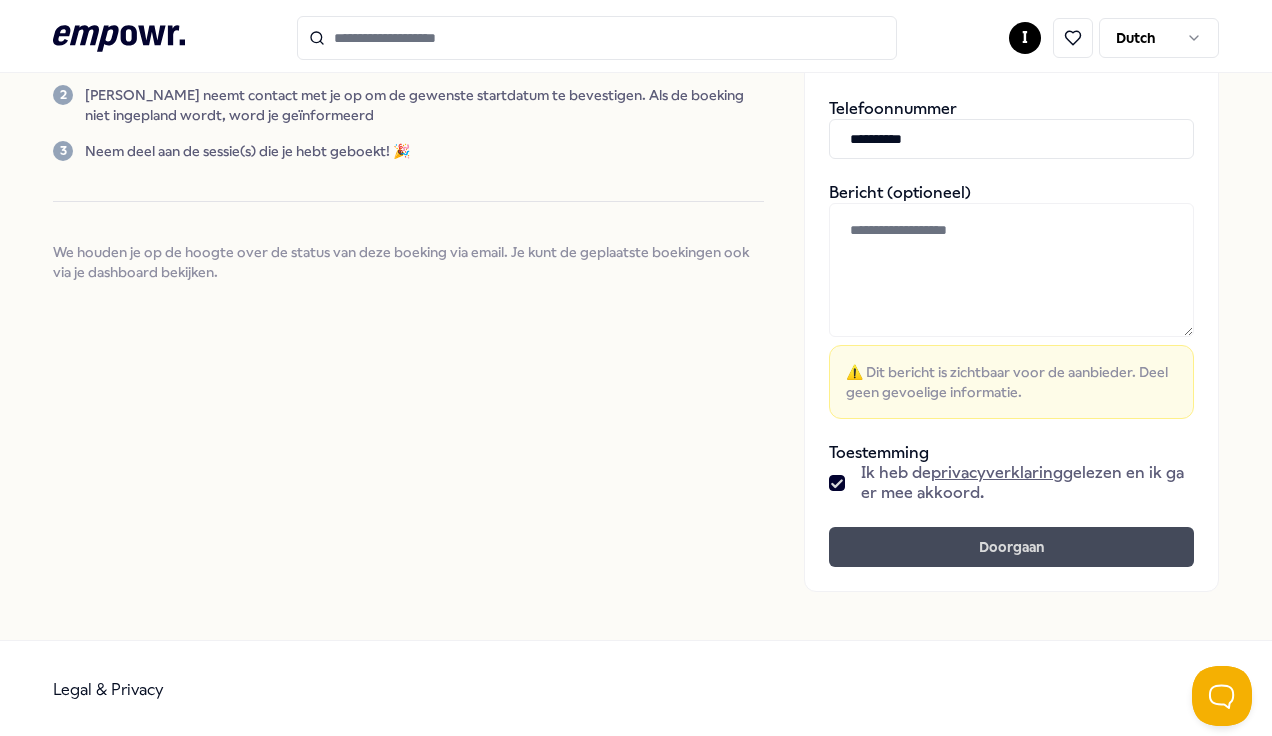 click on "Doorgaan" at bounding box center [1011, 547] 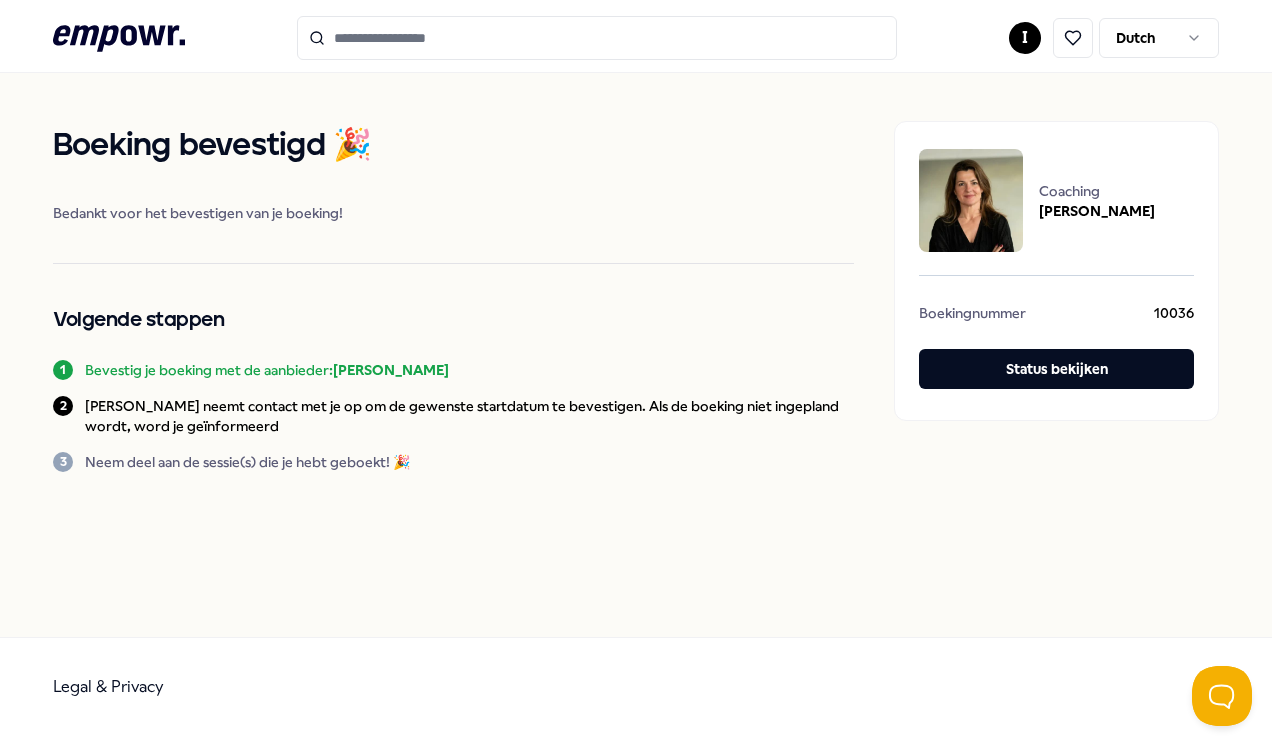 scroll, scrollTop: 0, scrollLeft: 0, axis: both 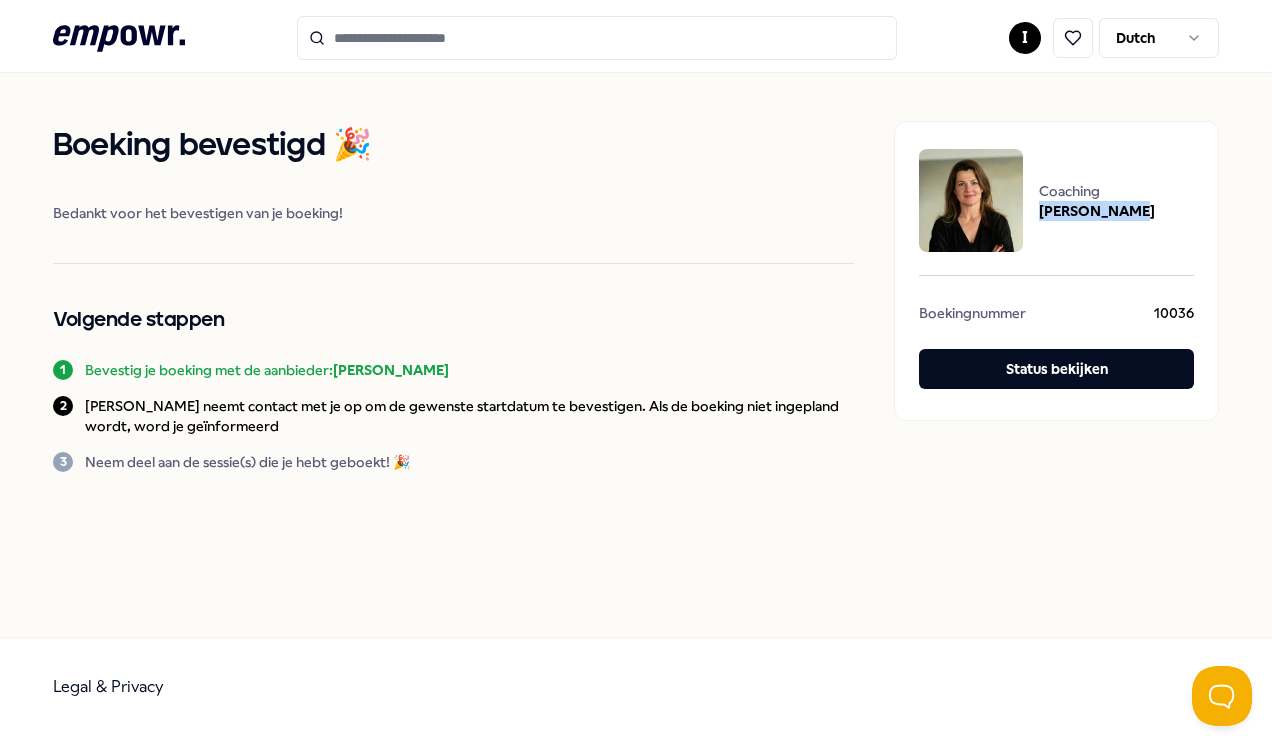 drag, startPoint x: 1041, startPoint y: 210, endPoint x: 1166, endPoint y: 206, distance: 125.06398 